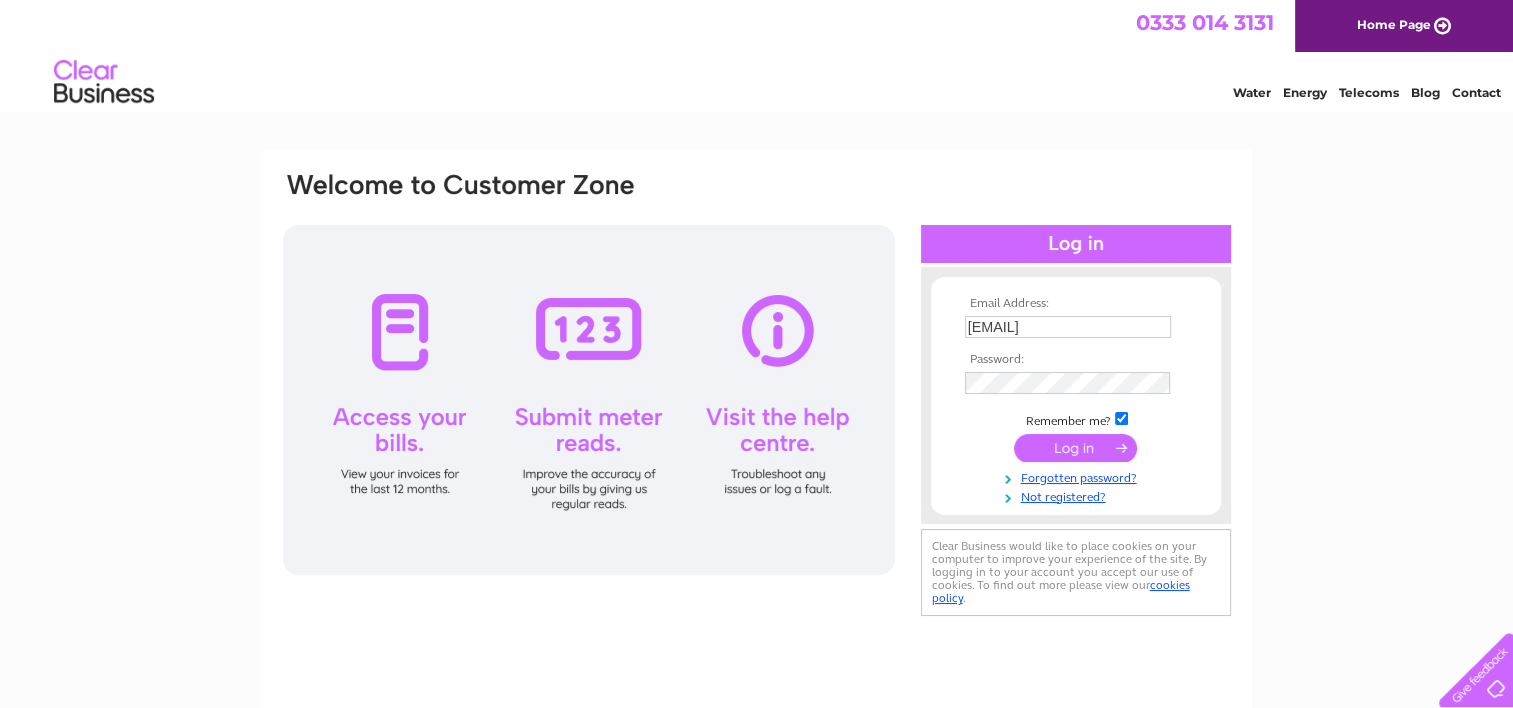 scroll, scrollTop: 0, scrollLeft: 0, axis: both 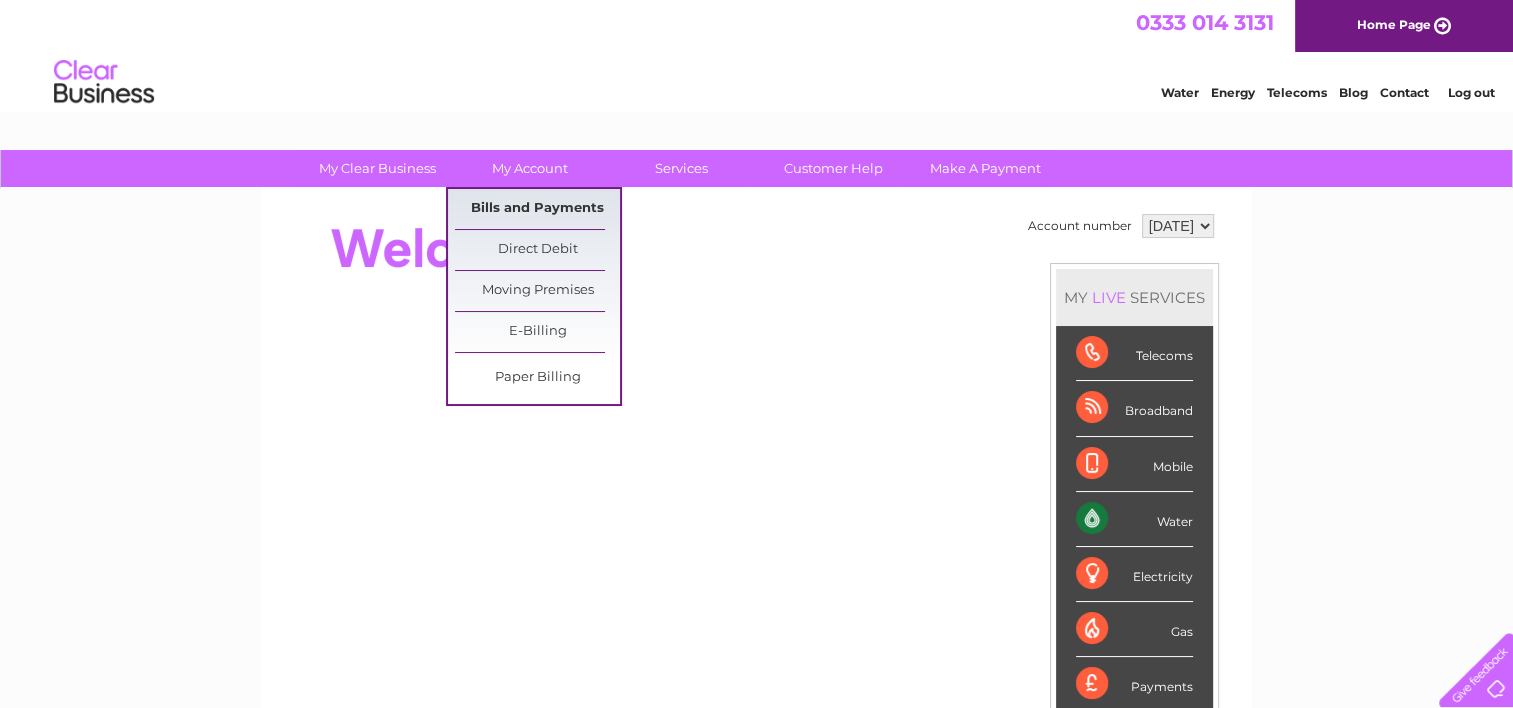 click on "Bills and Payments" at bounding box center [537, 209] 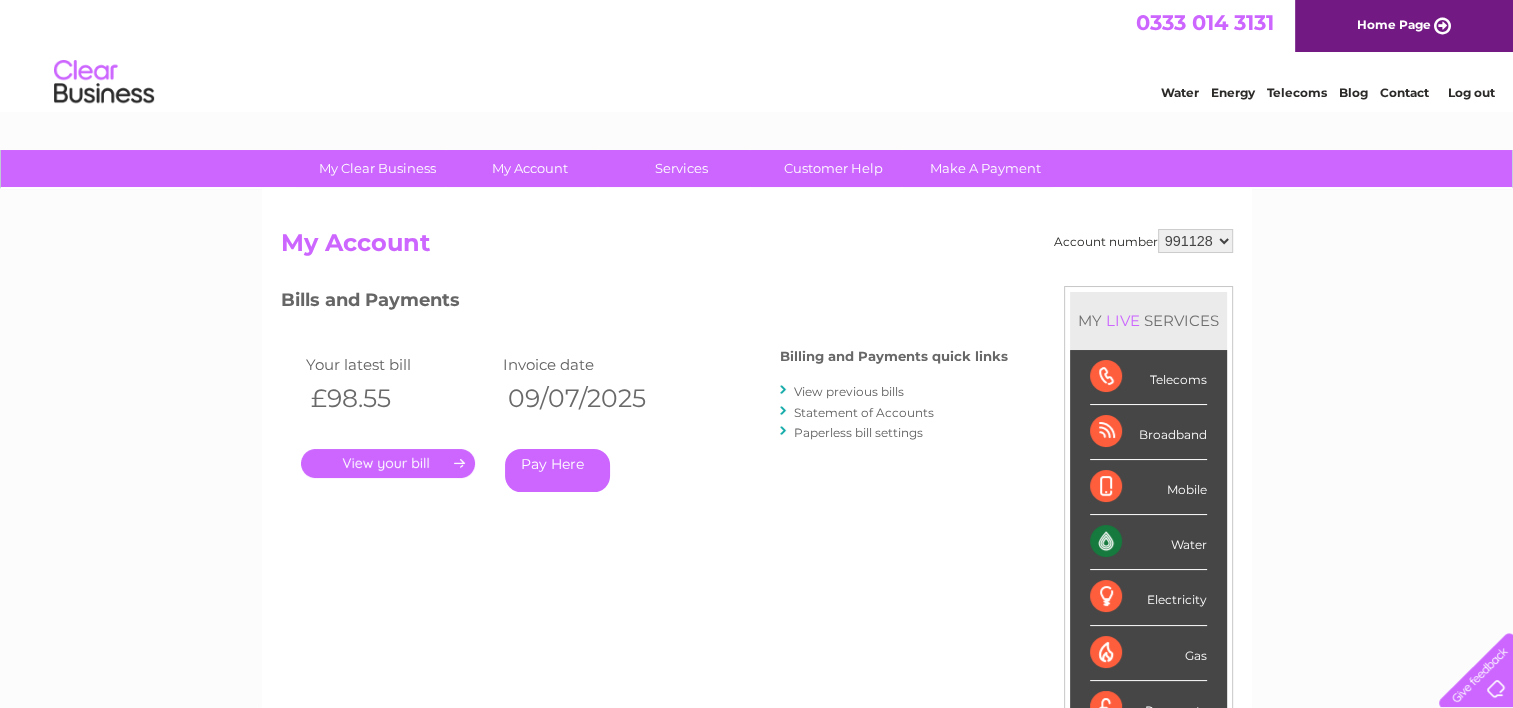 scroll, scrollTop: 0, scrollLeft: 0, axis: both 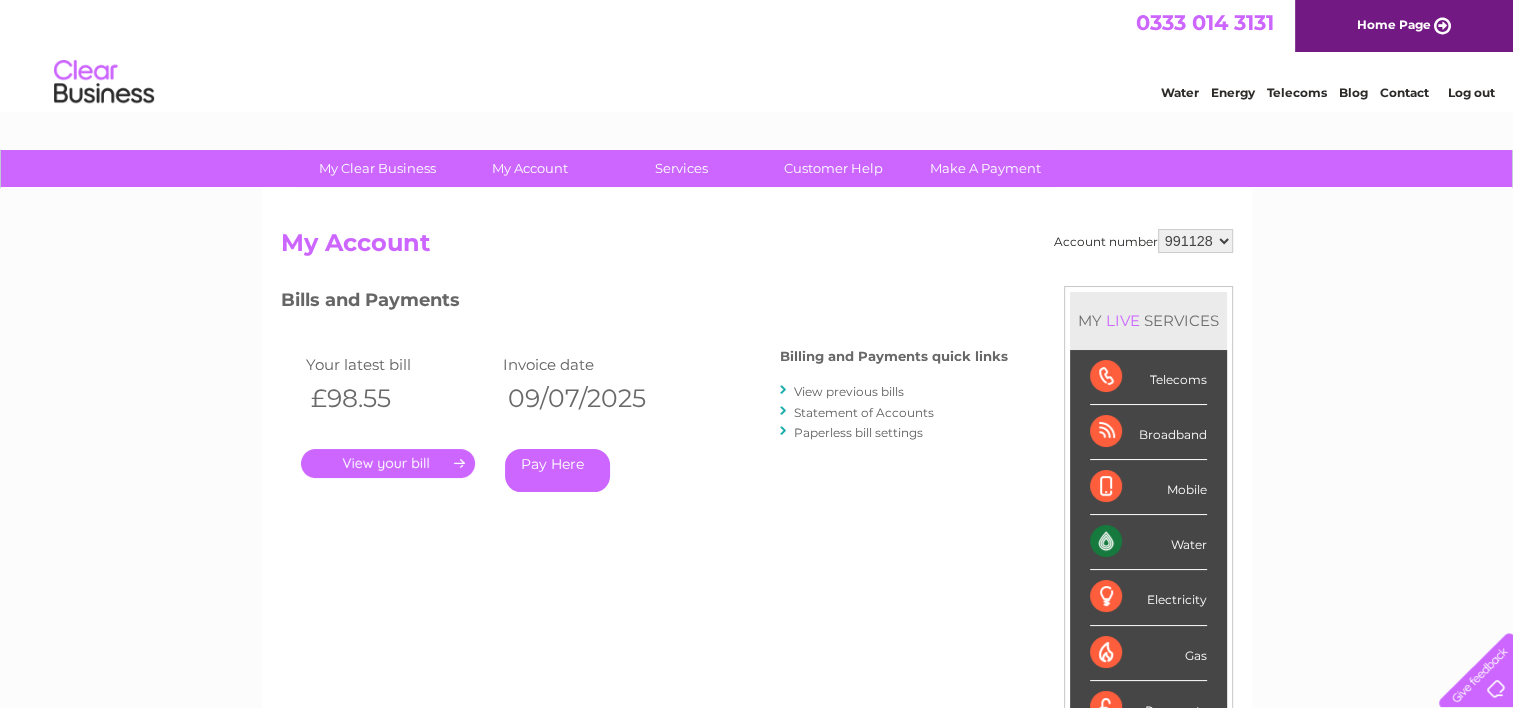 click on "." at bounding box center (388, 463) 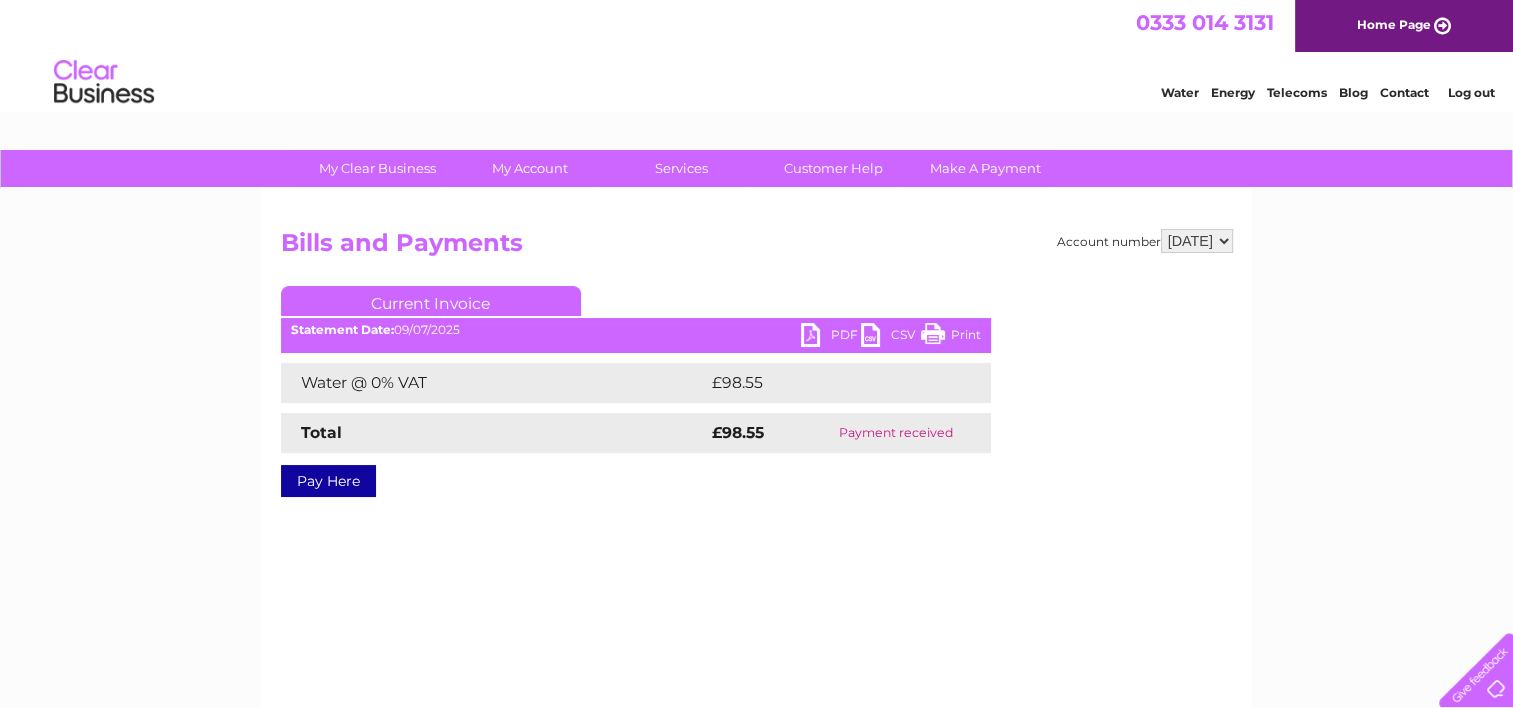 scroll, scrollTop: 0, scrollLeft: 0, axis: both 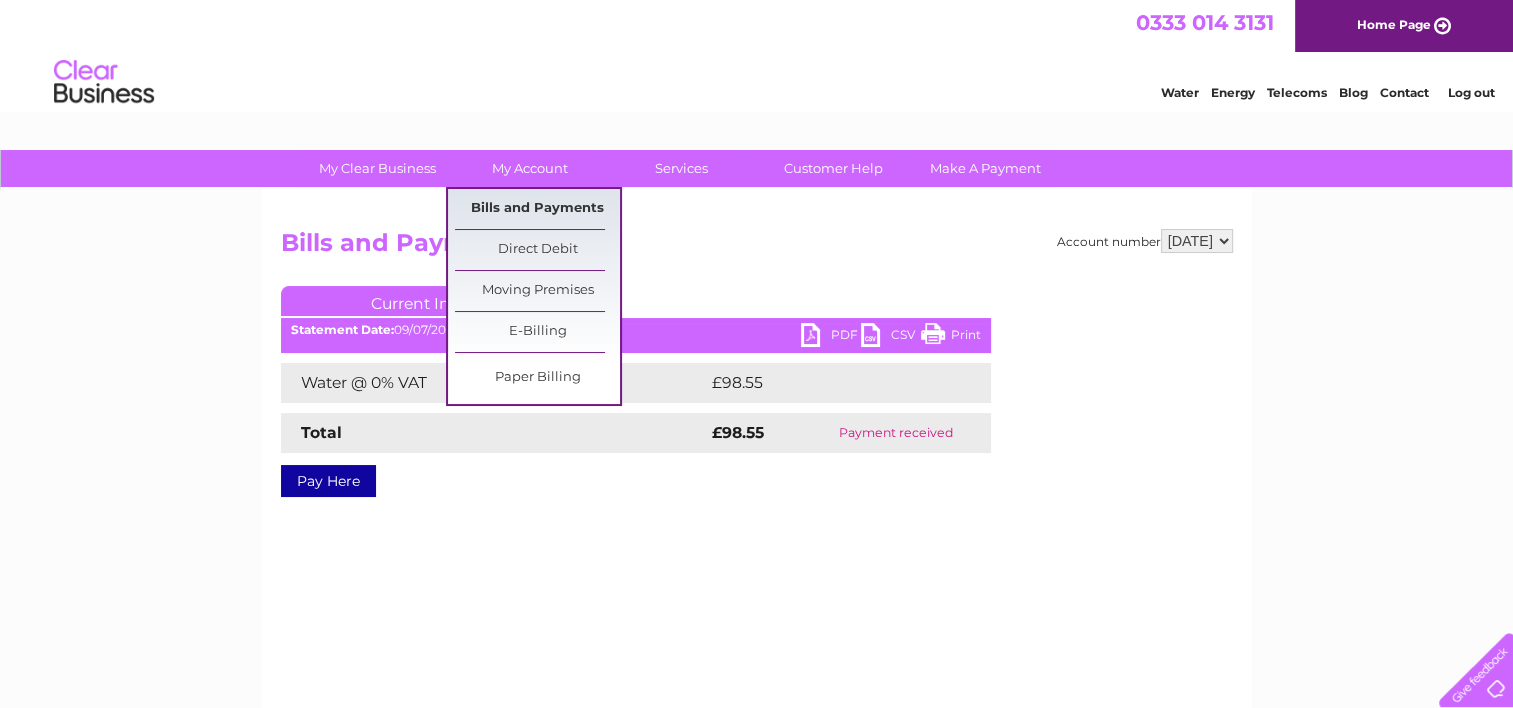 click on "Bills and Payments" at bounding box center [537, 209] 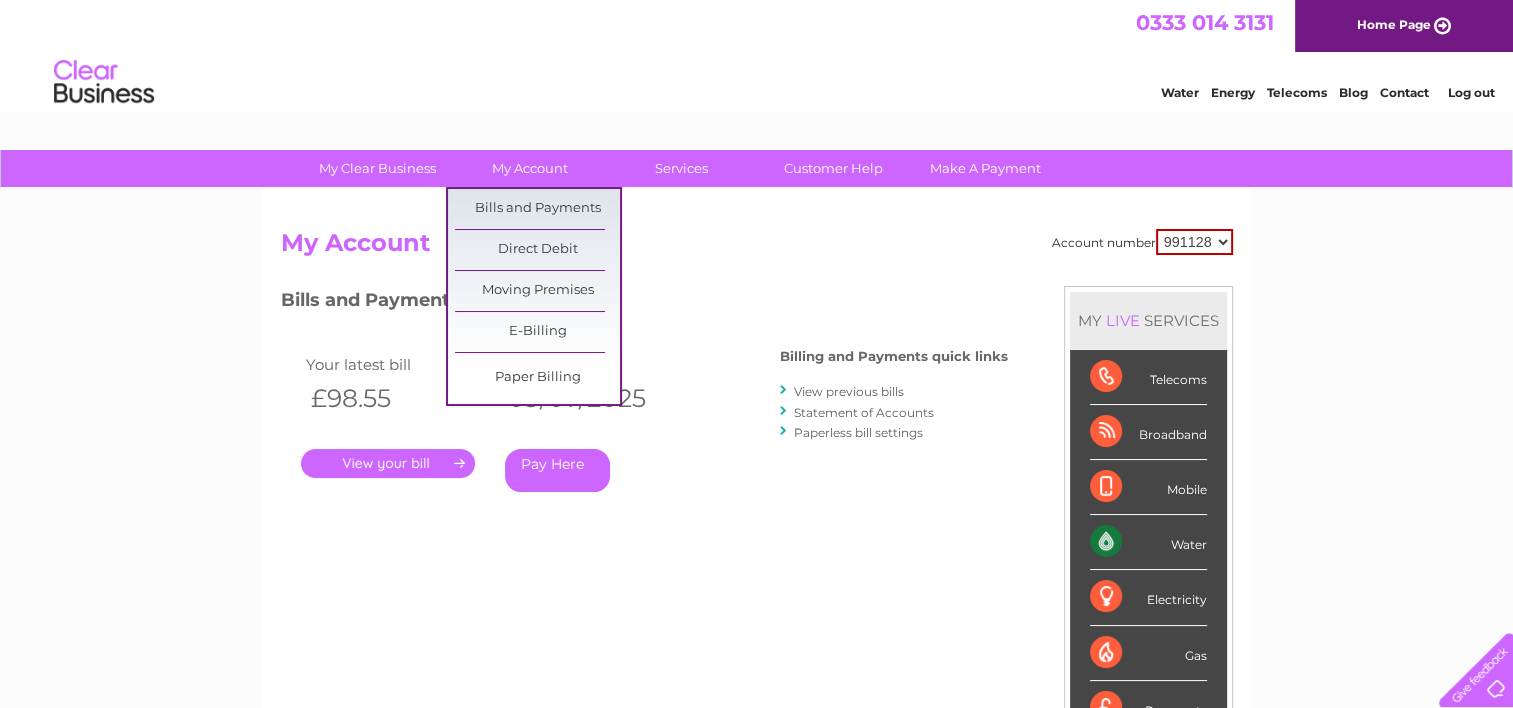 scroll, scrollTop: 0, scrollLeft: 0, axis: both 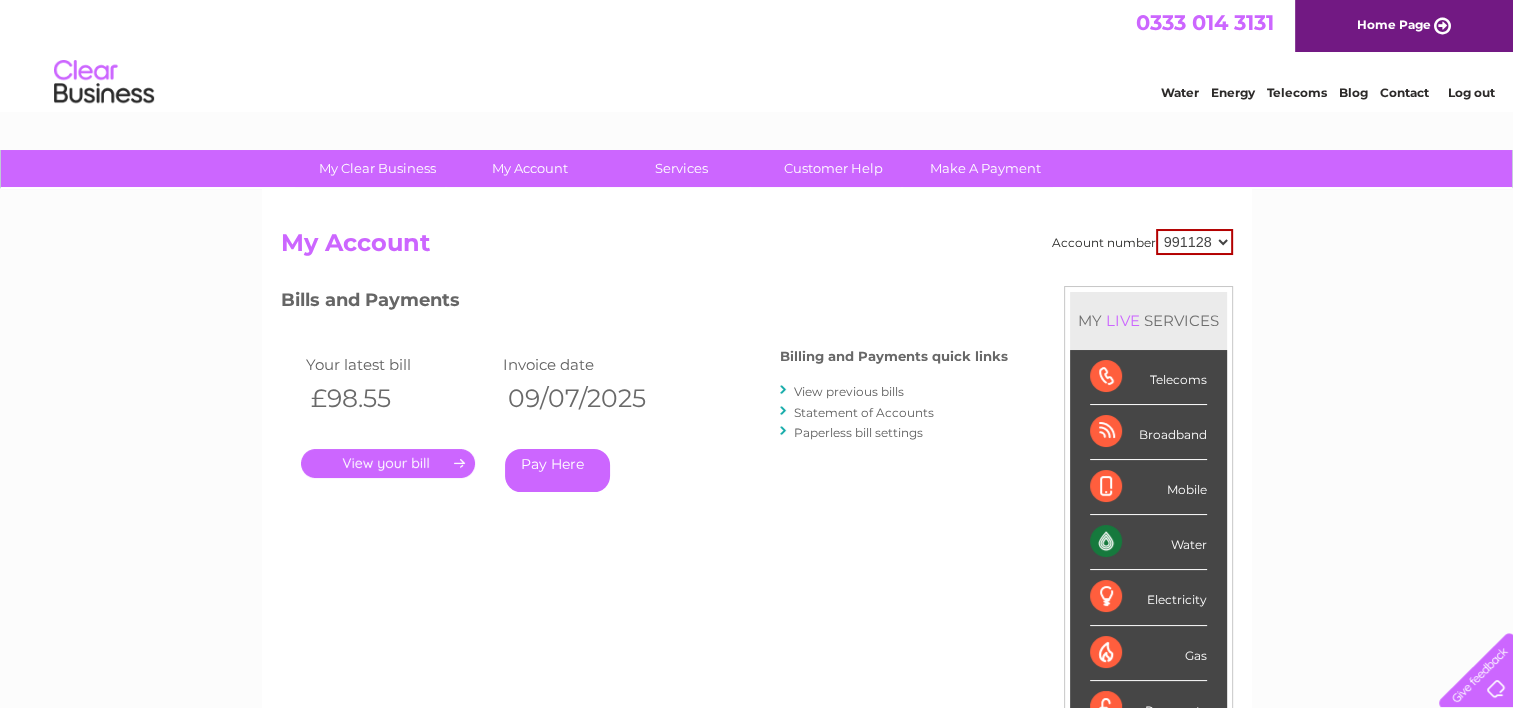 click on "View previous bills" at bounding box center [849, 391] 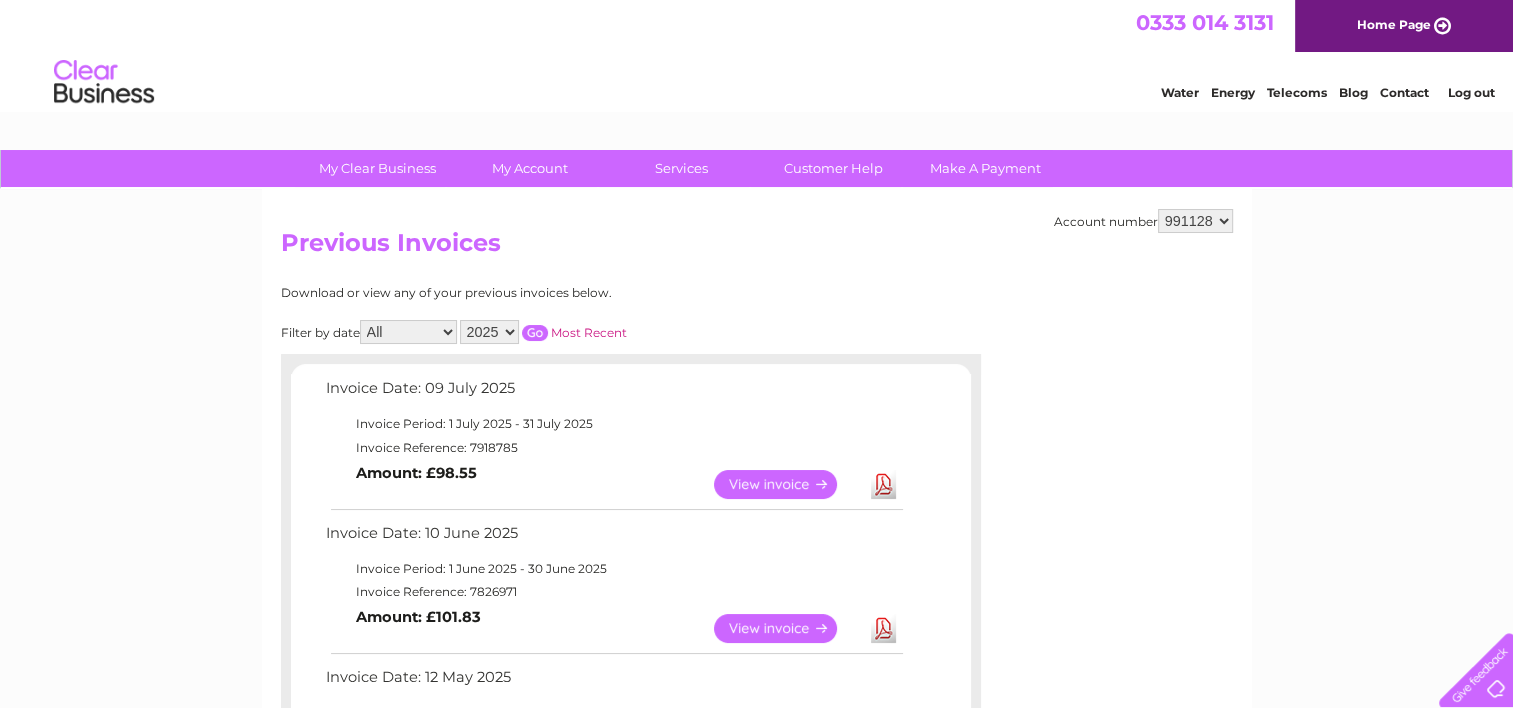 scroll, scrollTop: 0, scrollLeft: 0, axis: both 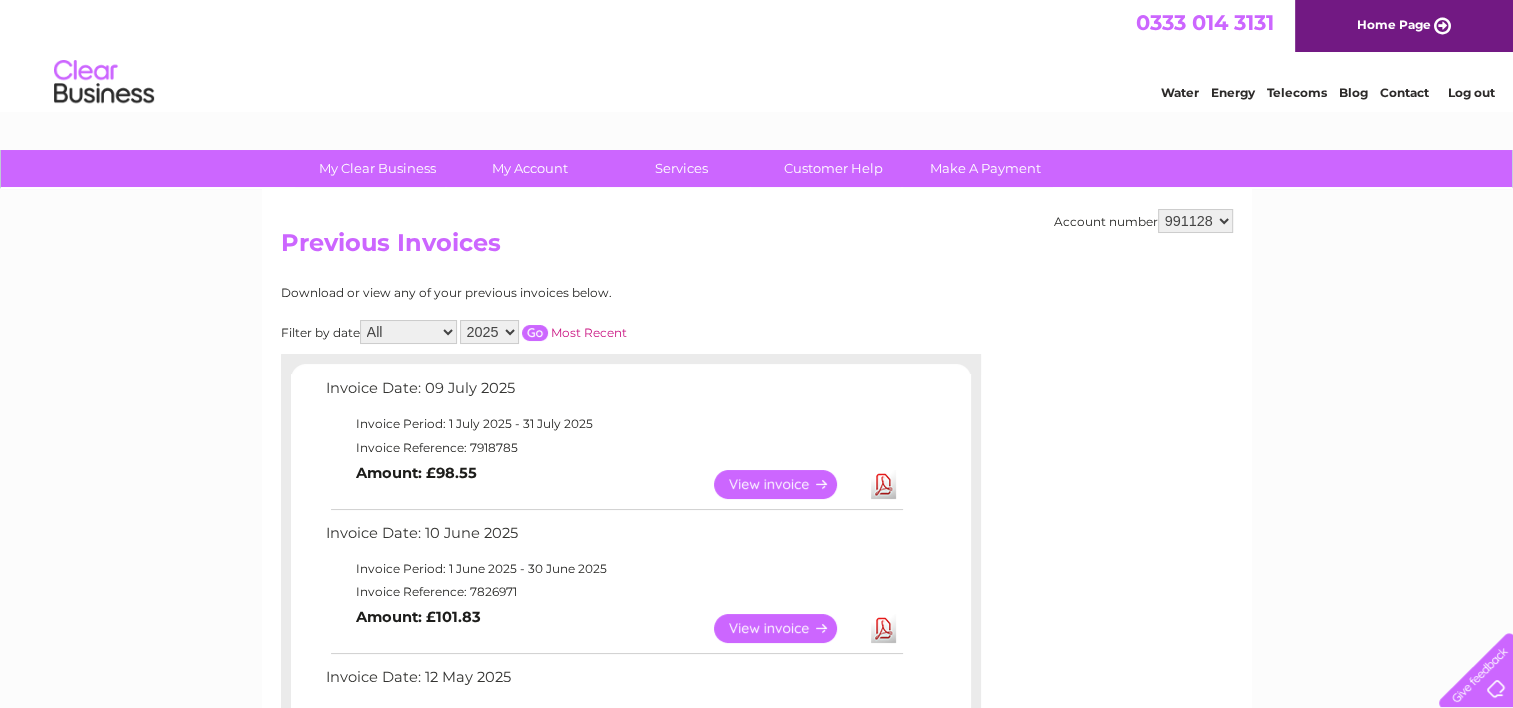 click on "View" at bounding box center [787, 484] 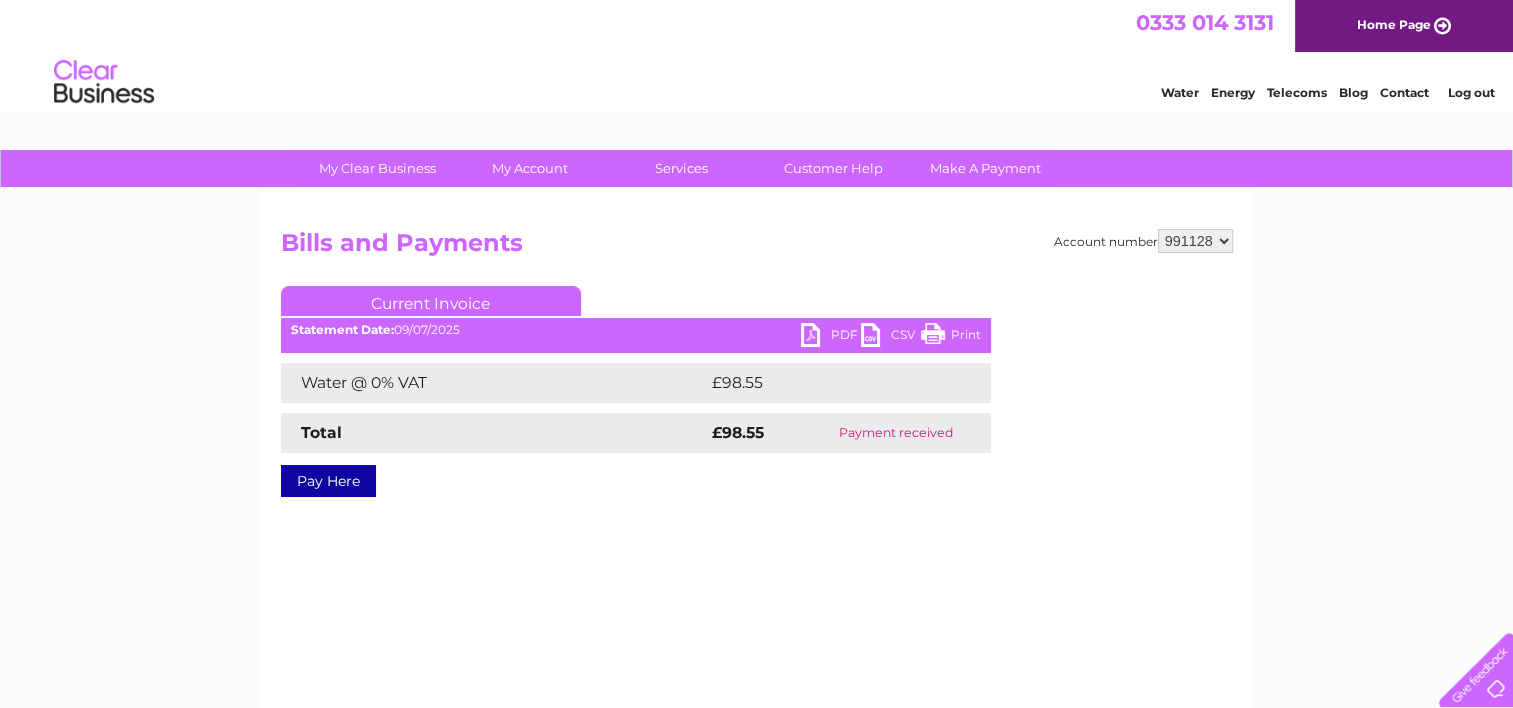 scroll, scrollTop: 0, scrollLeft: 0, axis: both 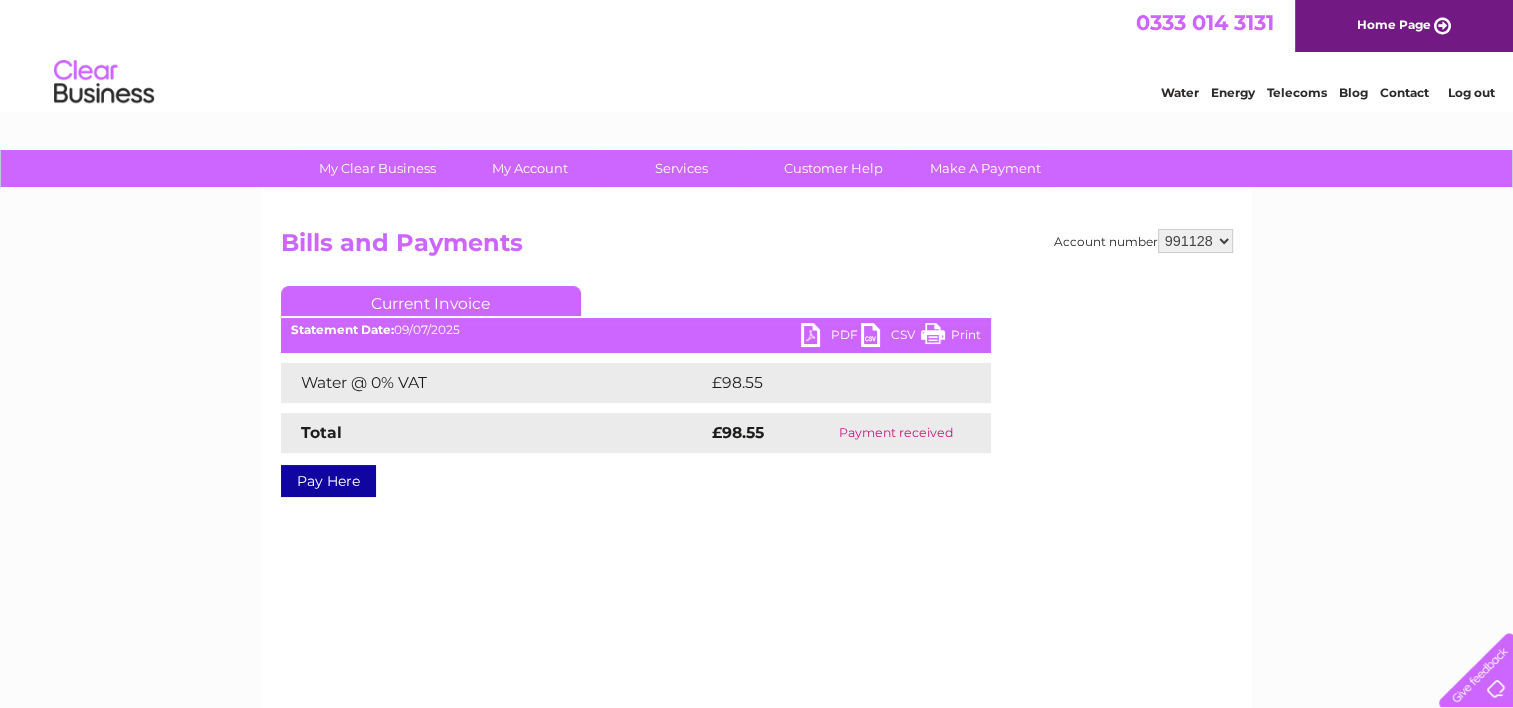 click on "PDF" at bounding box center [831, 337] 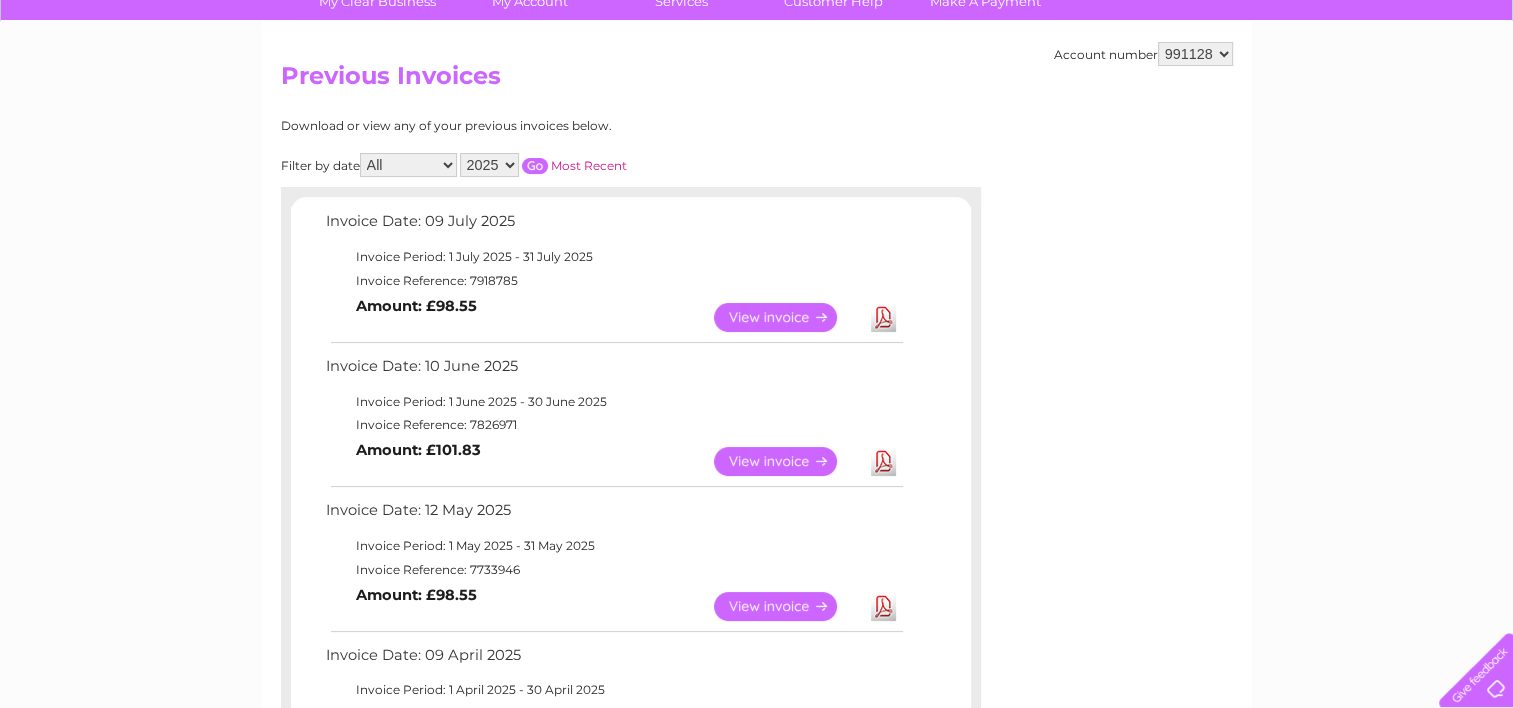 scroll, scrollTop: 200, scrollLeft: 0, axis: vertical 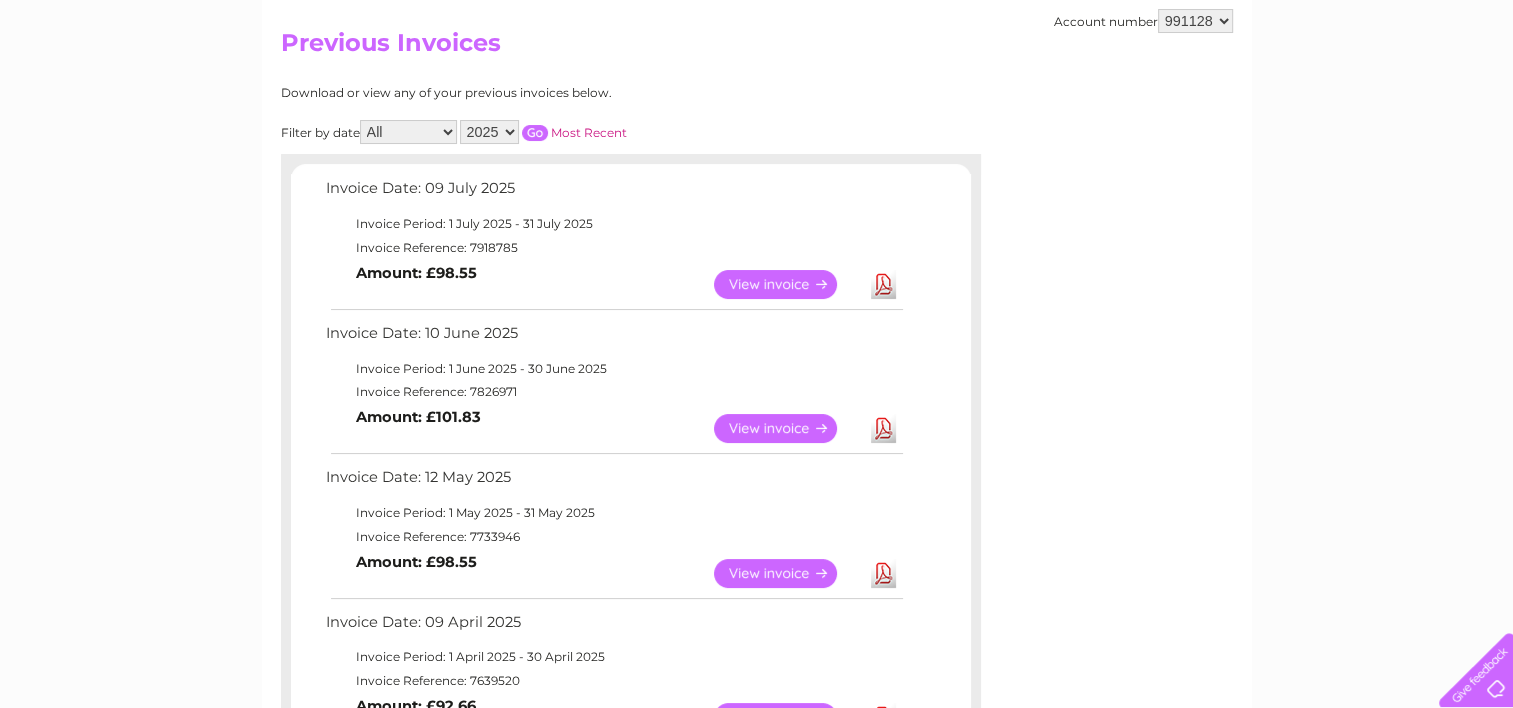 click on "View" at bounding box center (787, 428) 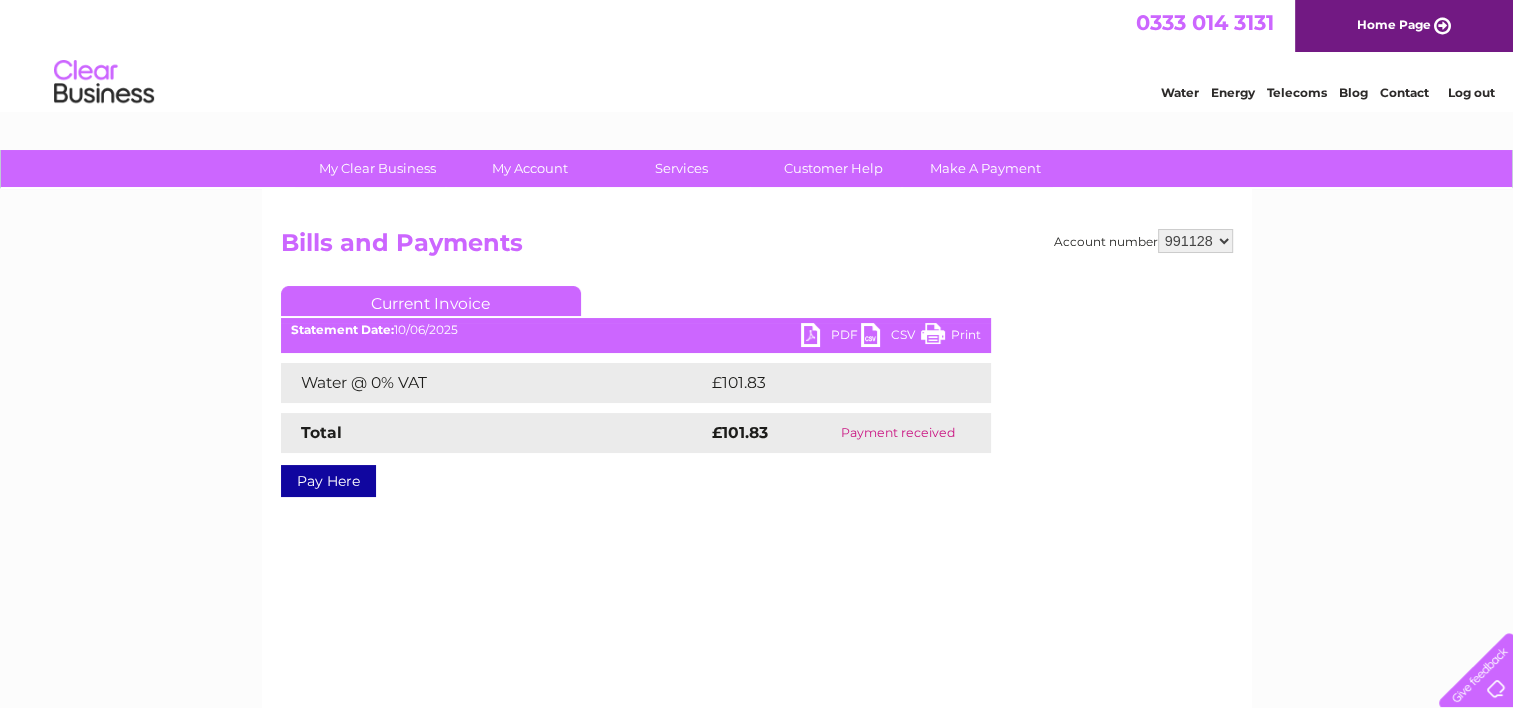 scroll, scrollTop: 0, scrollLeft: 0, axis: both 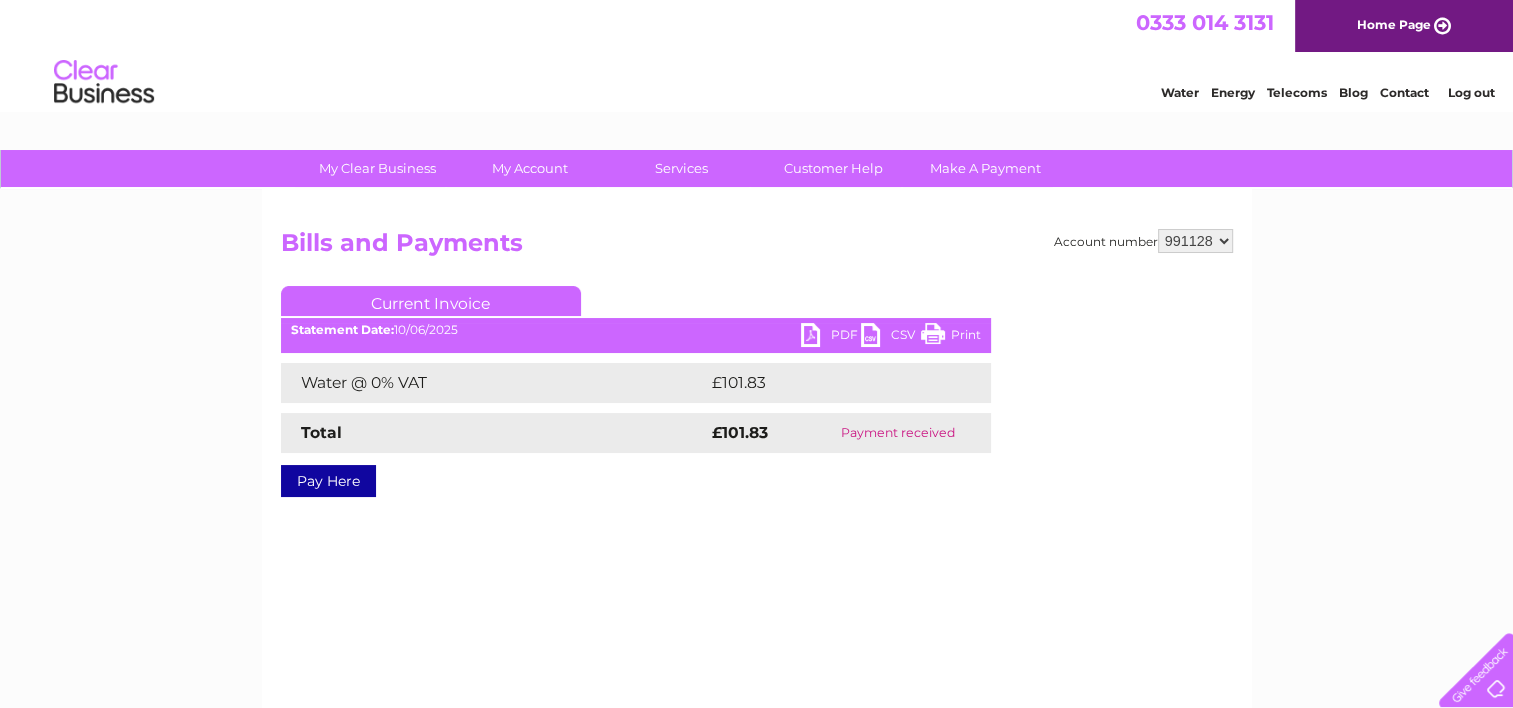 click on "PDF" at bounding box center (831, 337) 